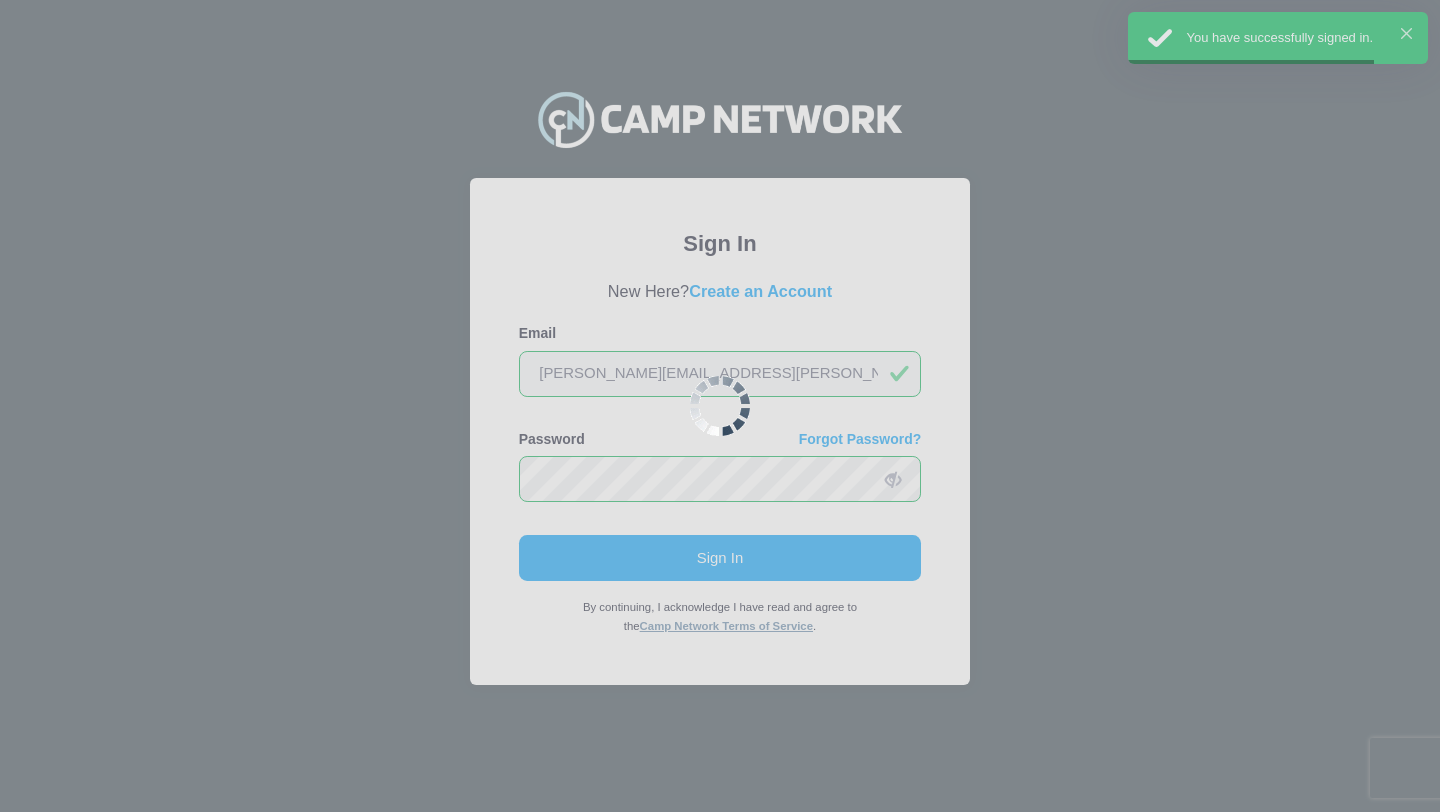 scroll, scrollTop: 0, scrollLeft: 0, axis: both 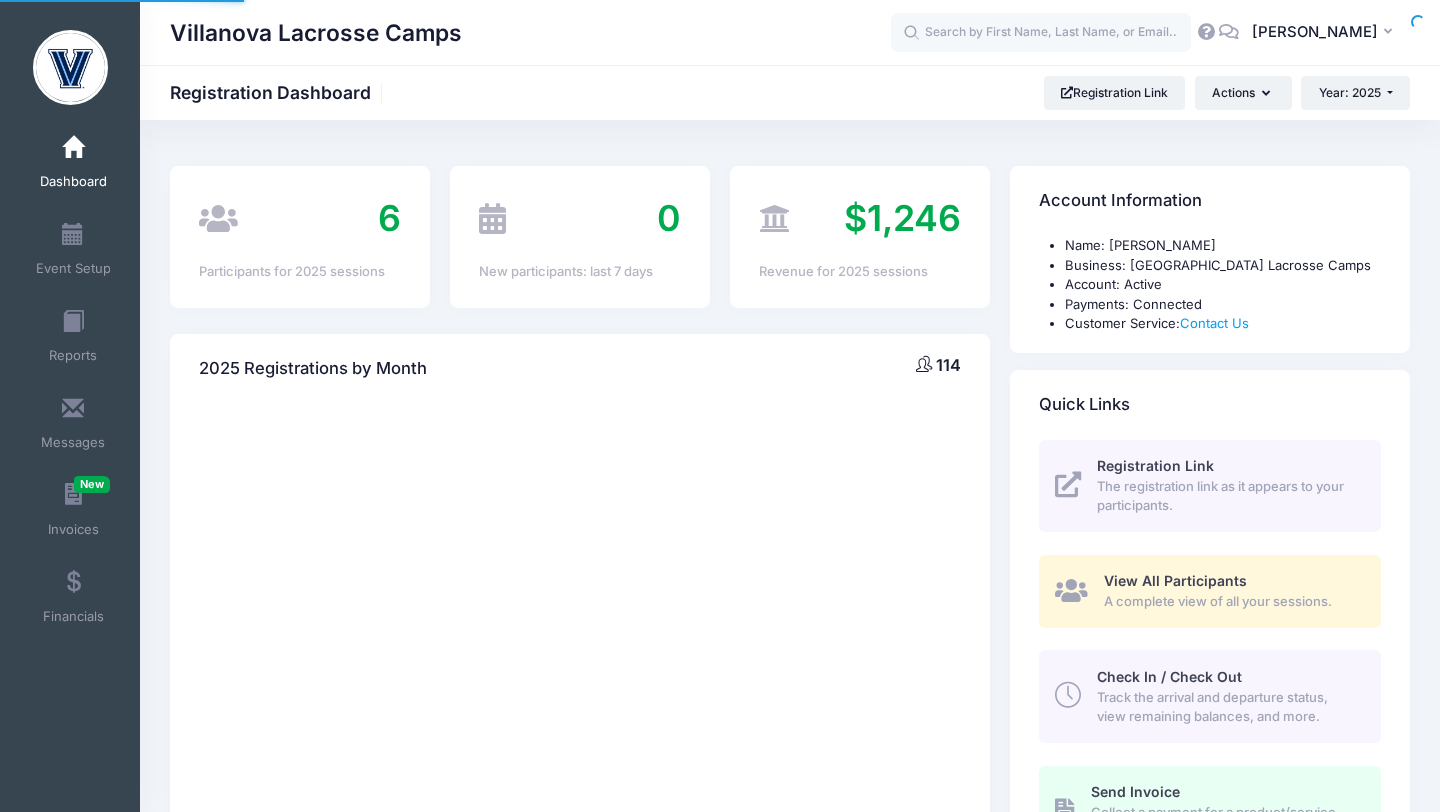 select 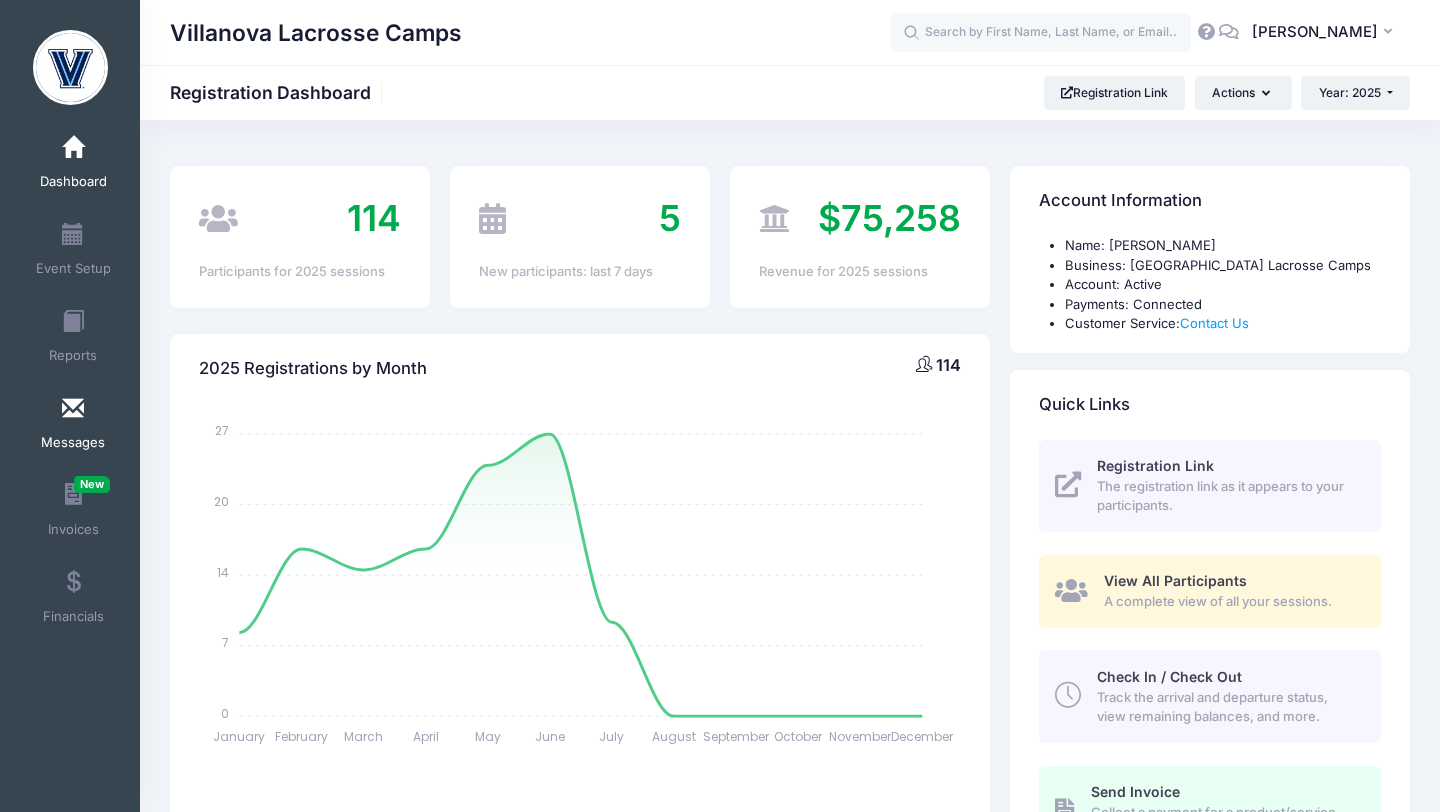click on "Messages" at bounding box center [73, 426] 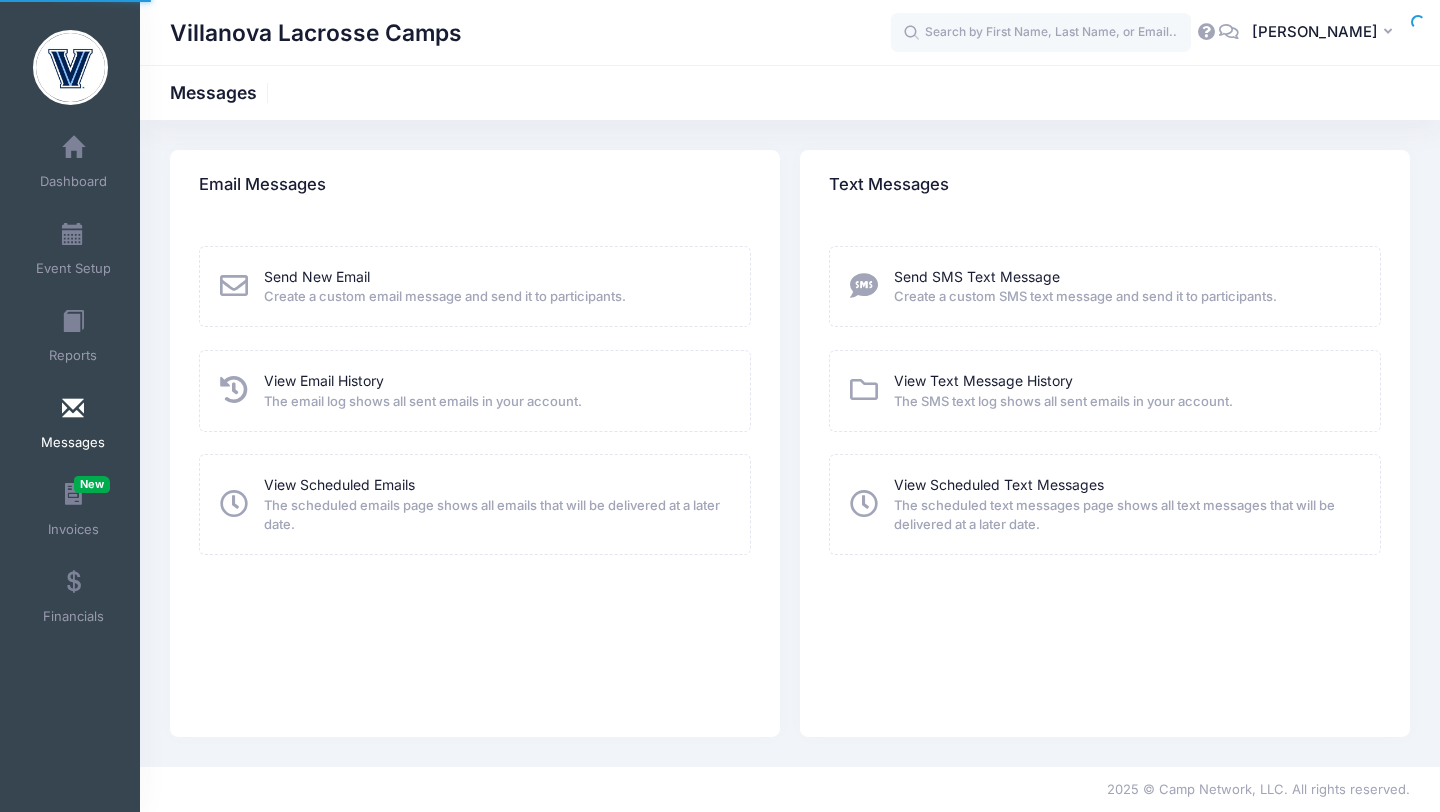 scroll, scrollTop: 0, scrollLeft: 0, axis: both 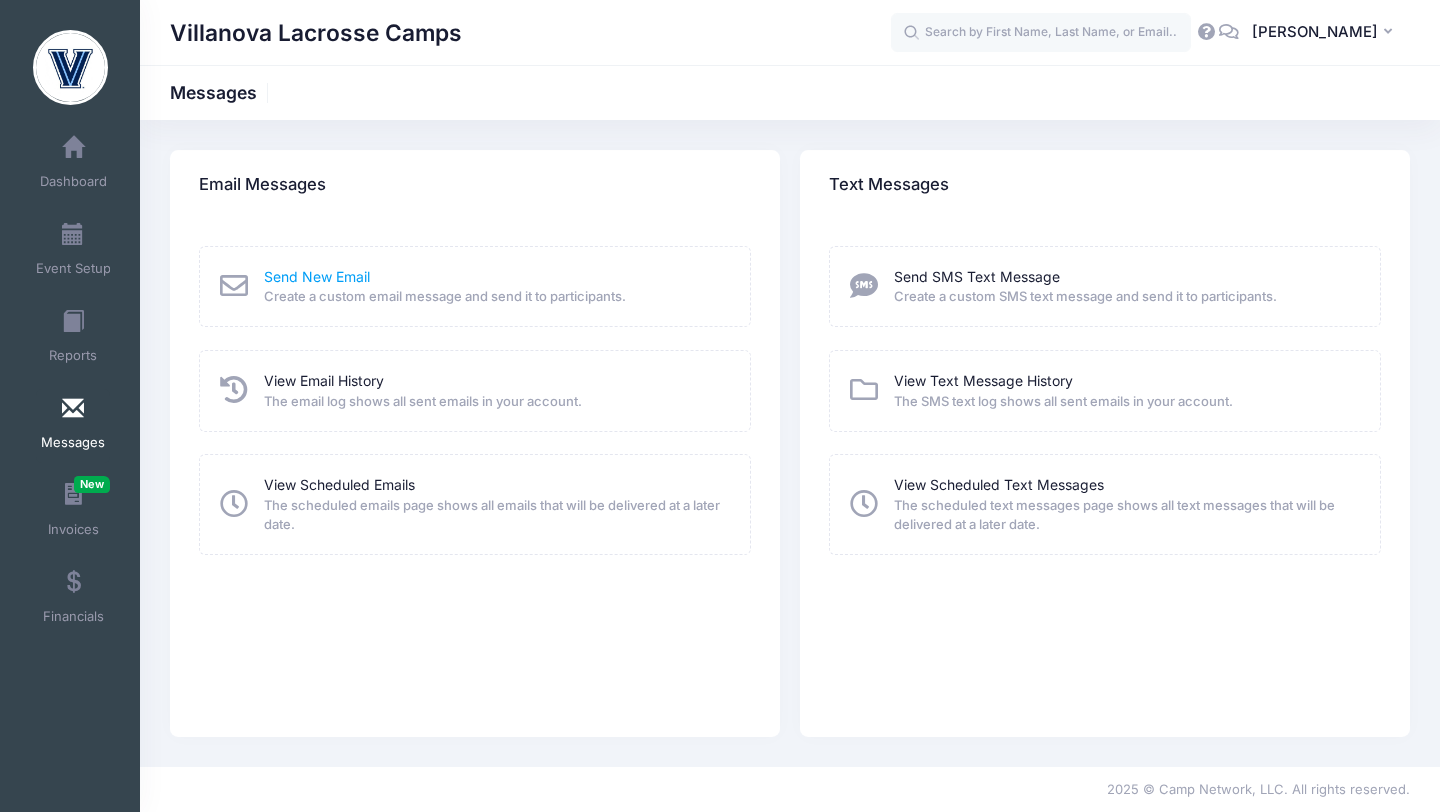 click on "Send New Email" at bounding box center (317, 276) 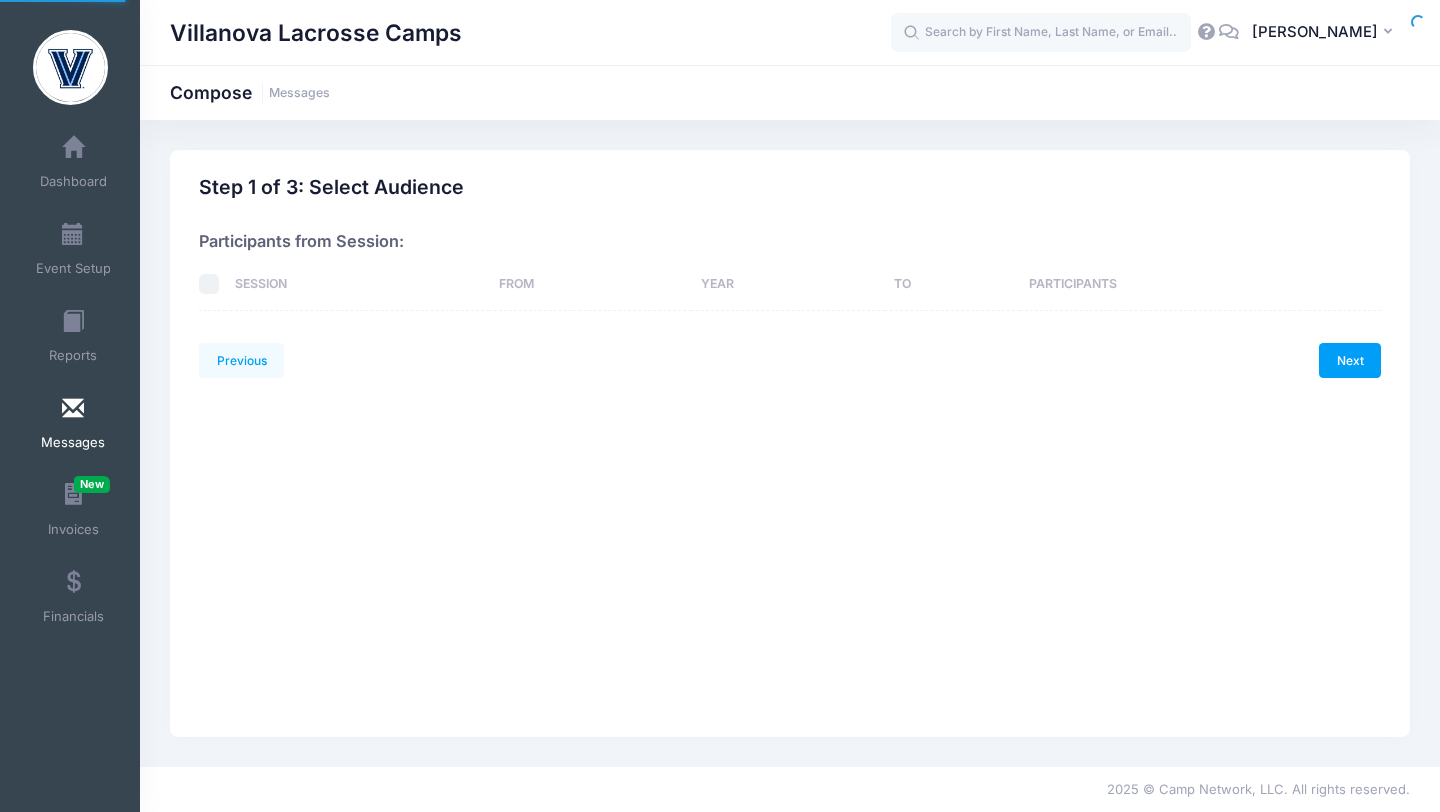 scroll, scrollTop: 0, scrollLeft: 0, axis: both 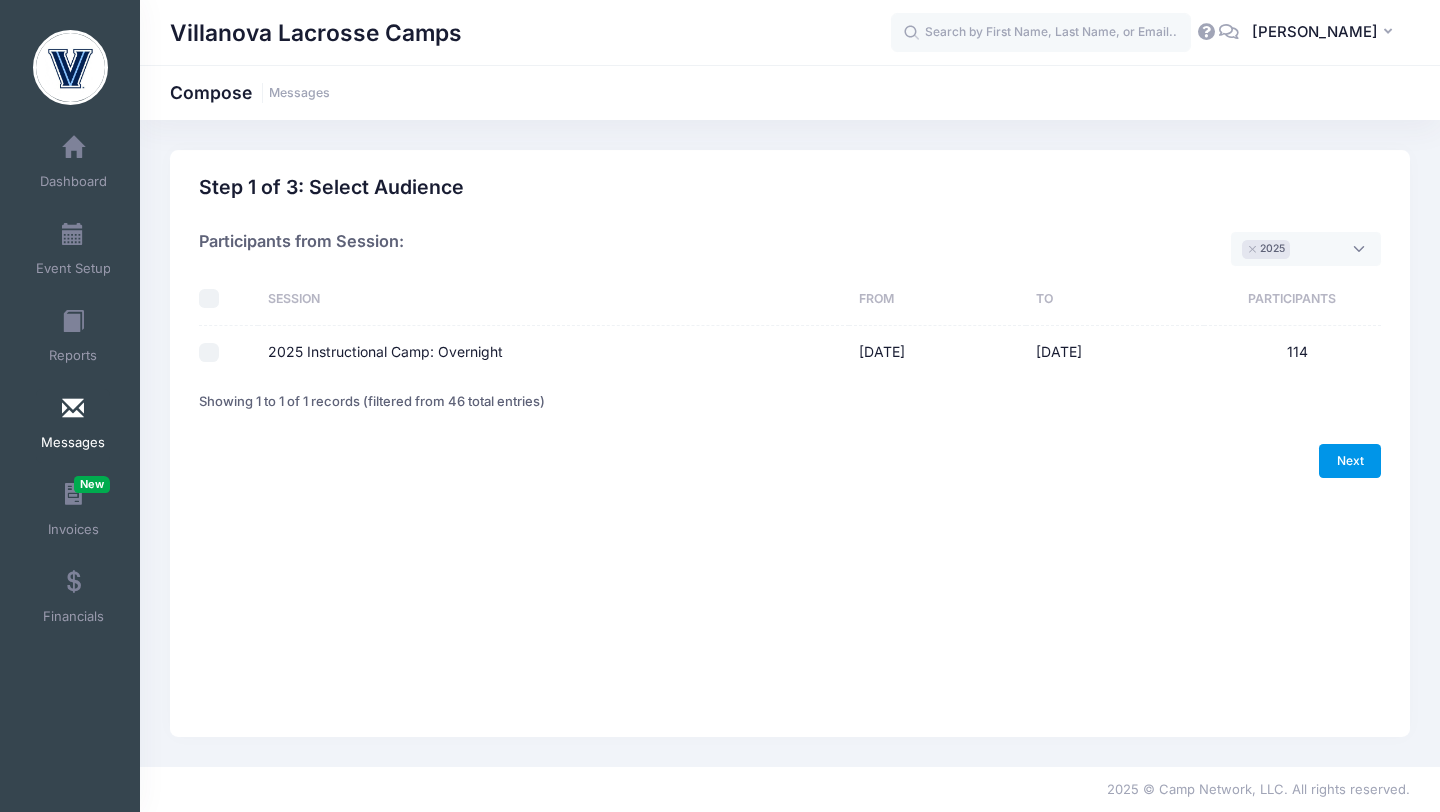click on "Next" at bounding box center (1350, 461) 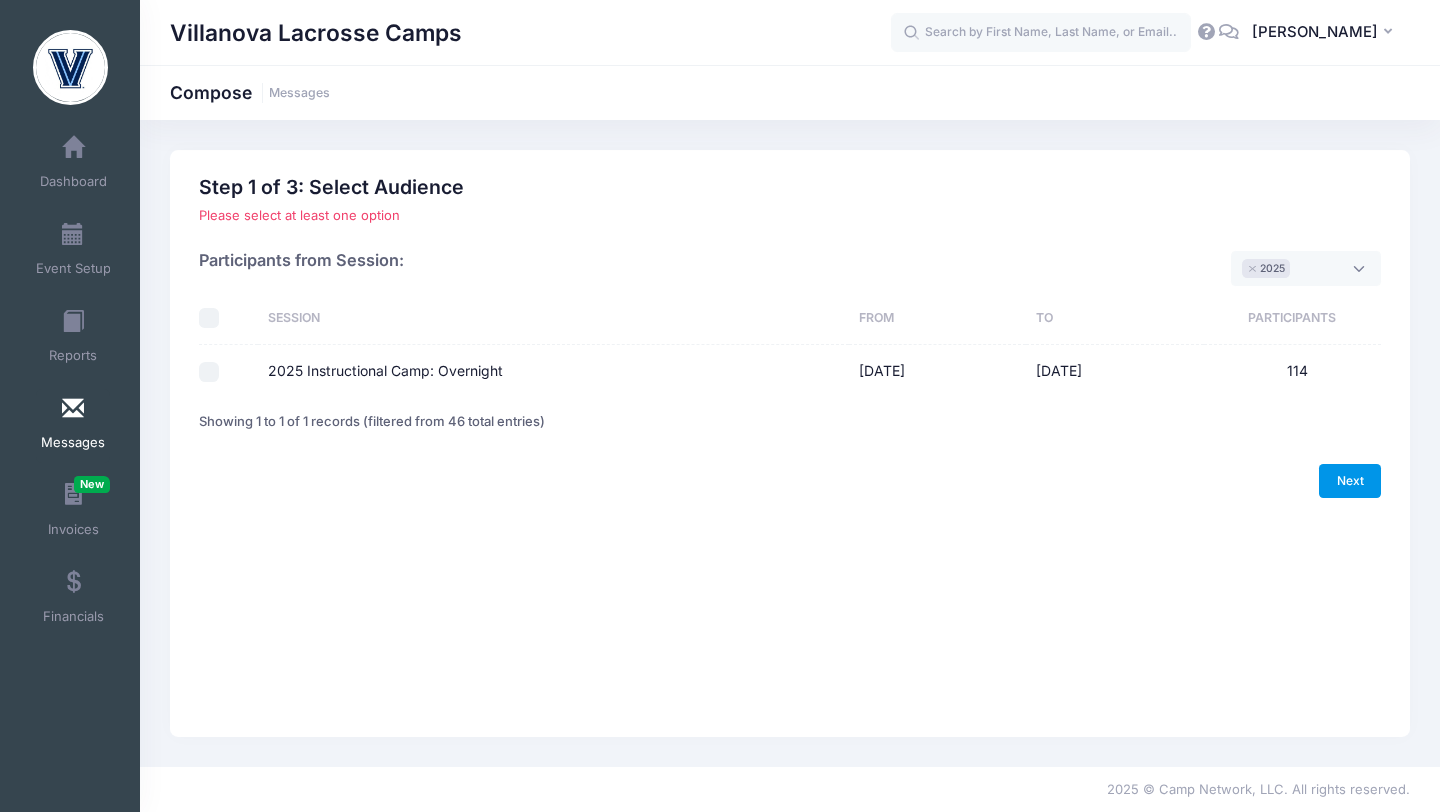 click on "Next" at bounding box center [1350, 481] 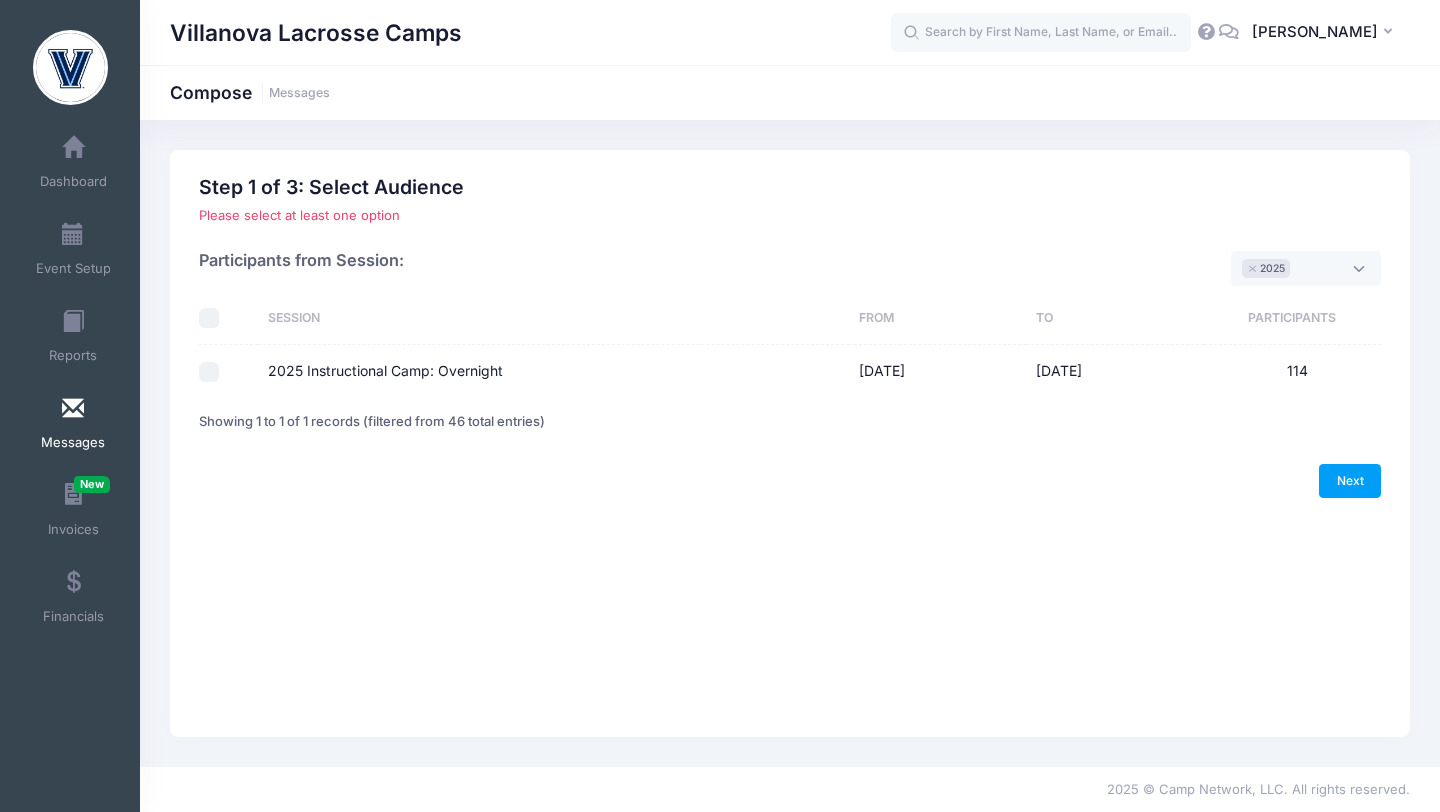 click on "2025 Instructional Camp: Overnight" at bounding box center [209, 372] 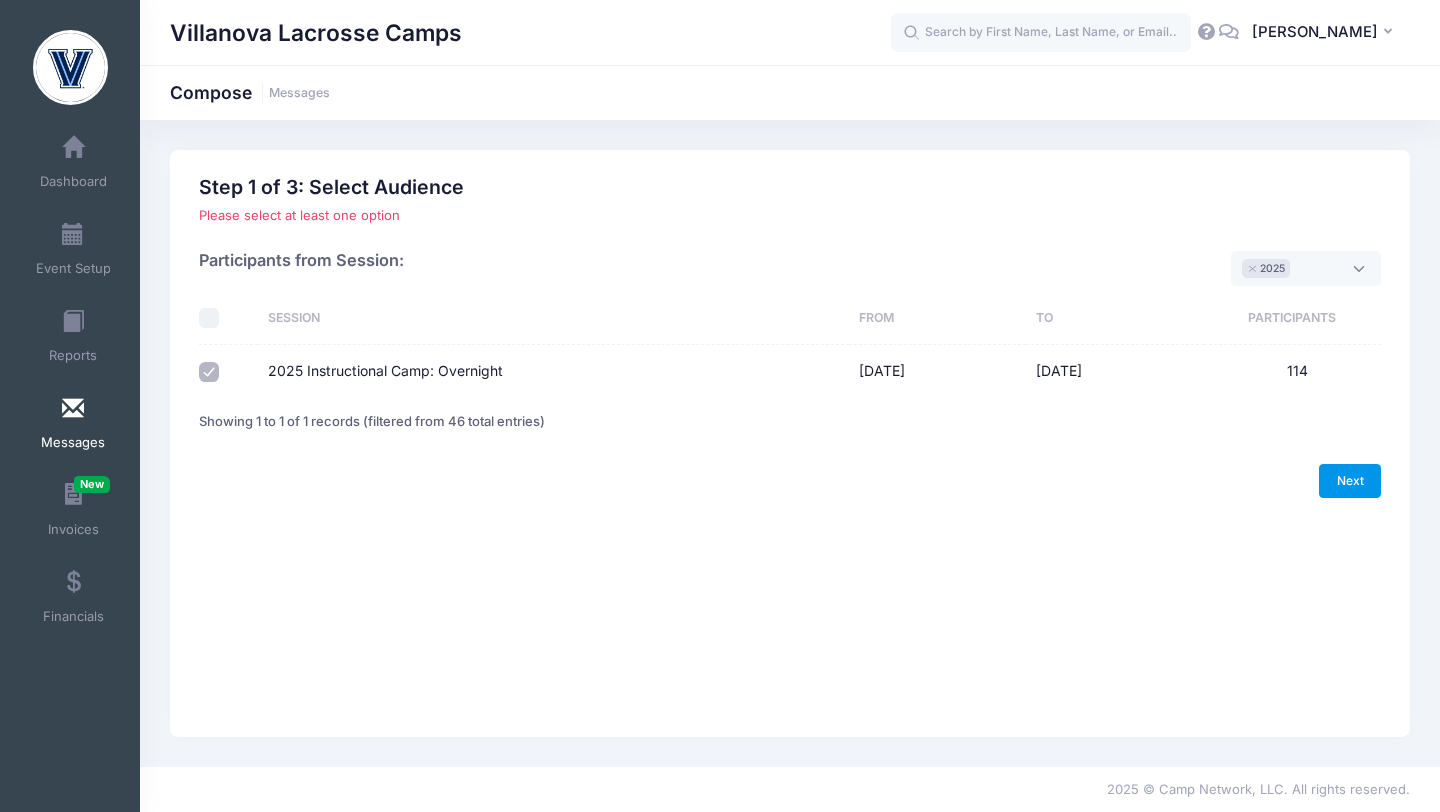 click on "Next" at bounding box center [1350, 481] 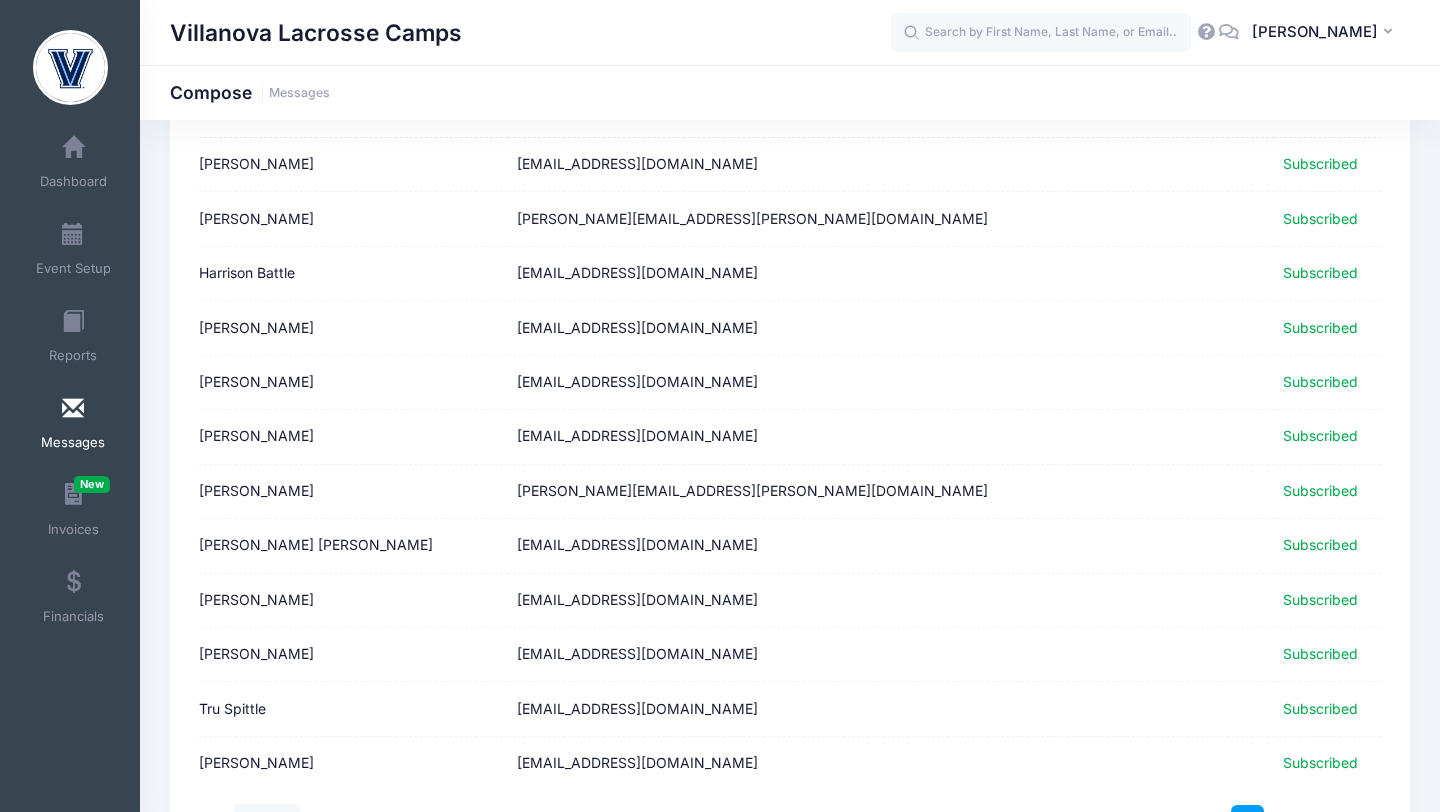 scroll, scrollTop: 2426, scrollLeft: 0, axis: vertical 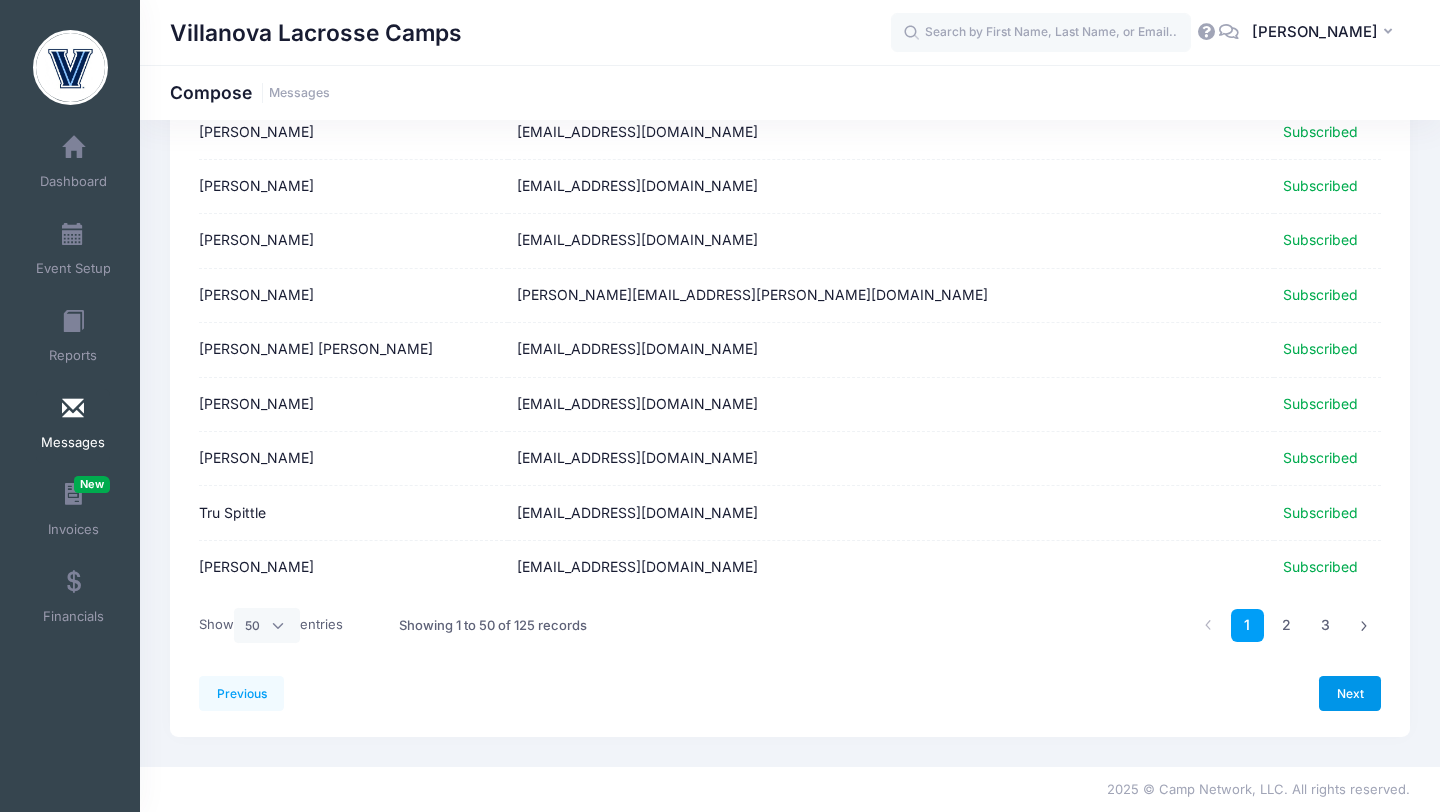 click on "Next" at bounding box center (1350, 693) 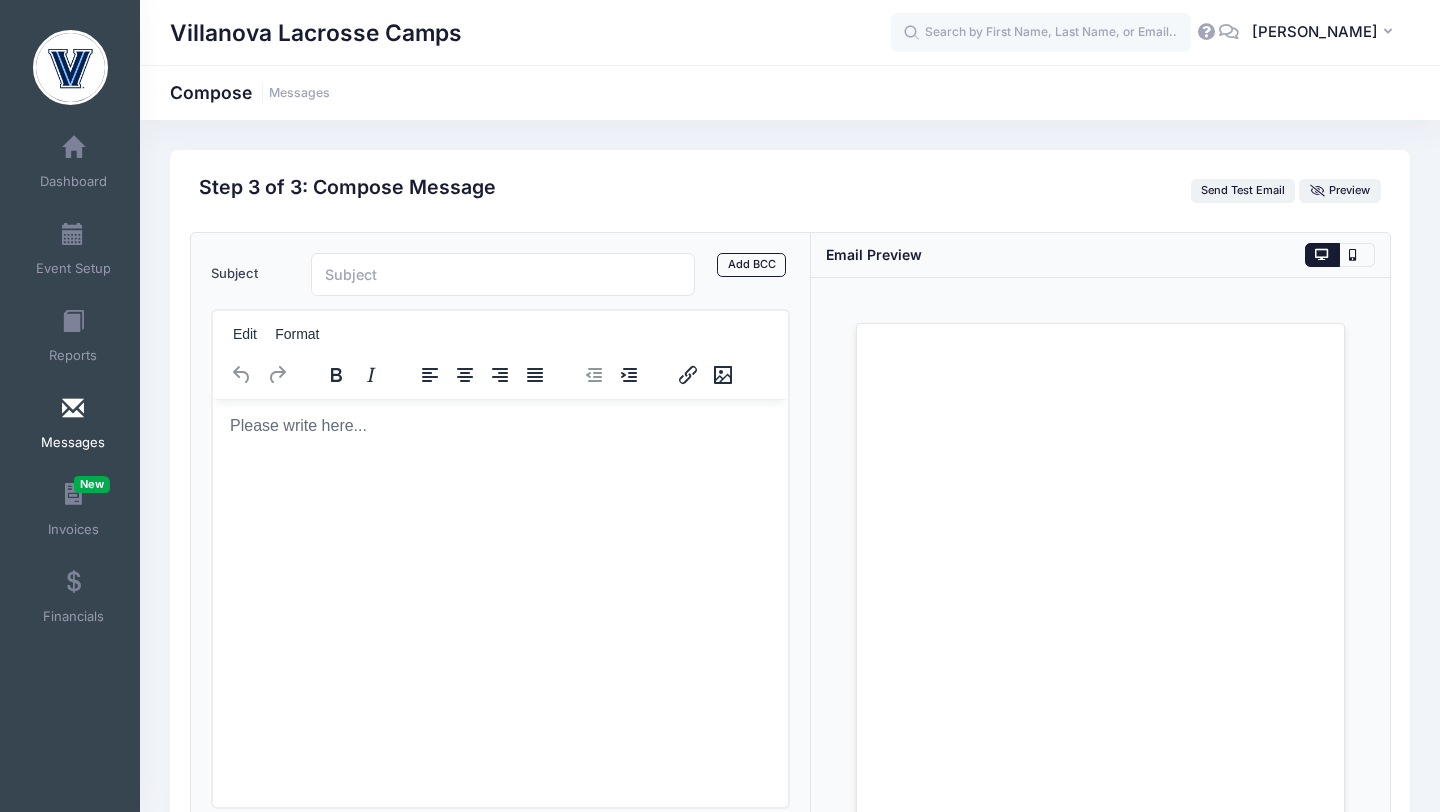 scroll, scrollTop: 0, scrollLeft: 0, axis: both 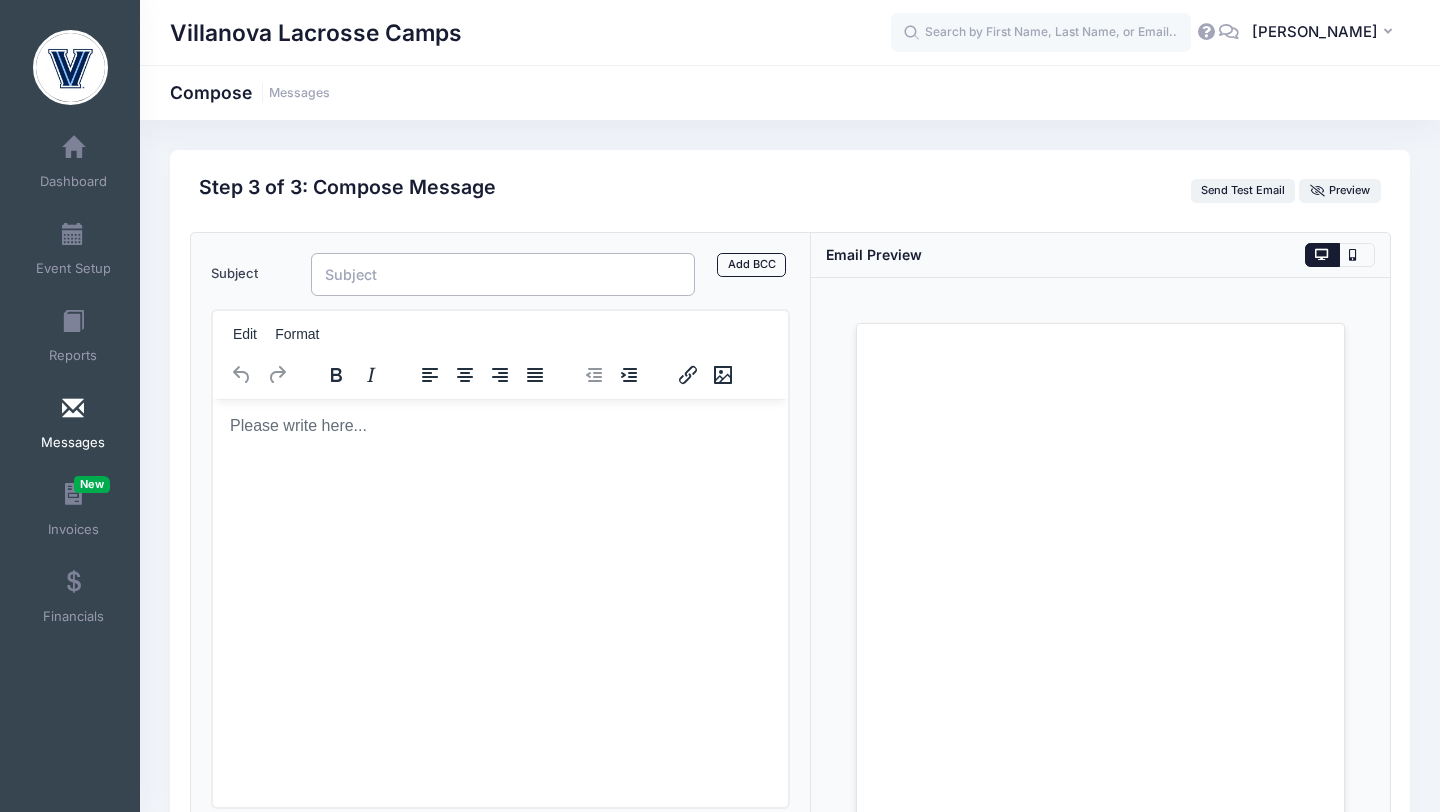 click on "Subject" at bounding box center (503, 274) 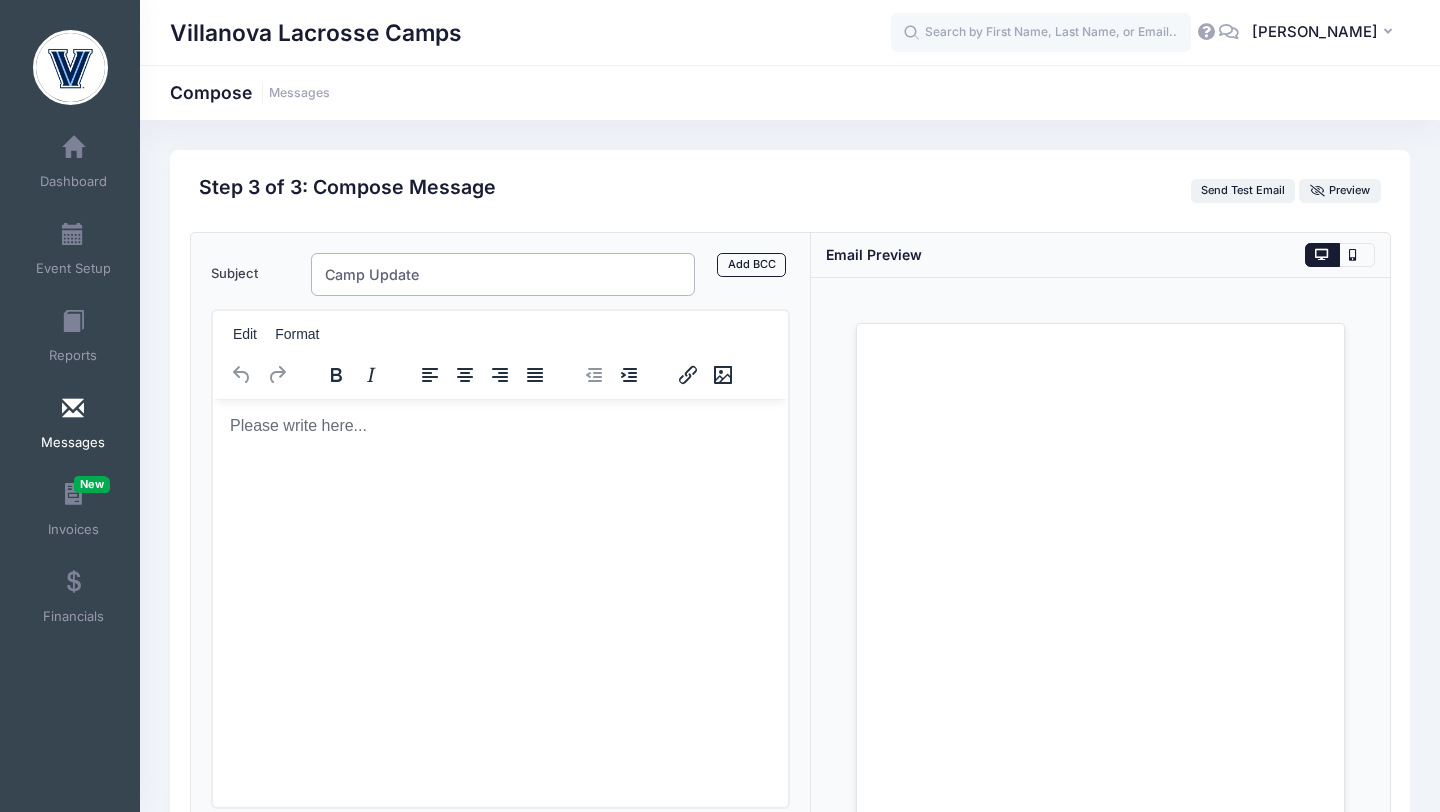 type on "Camp Update" 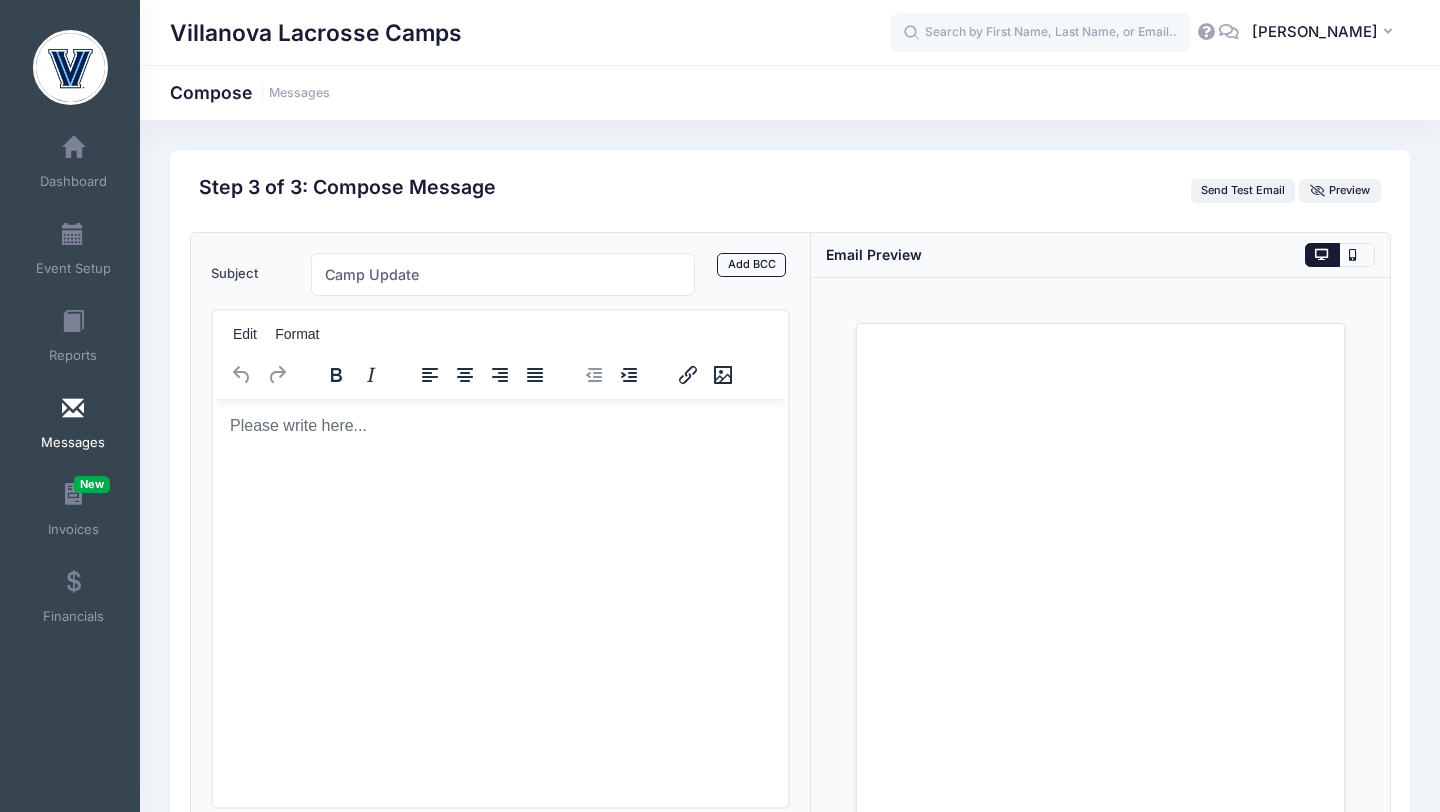 click at bounding box center [499, 425] 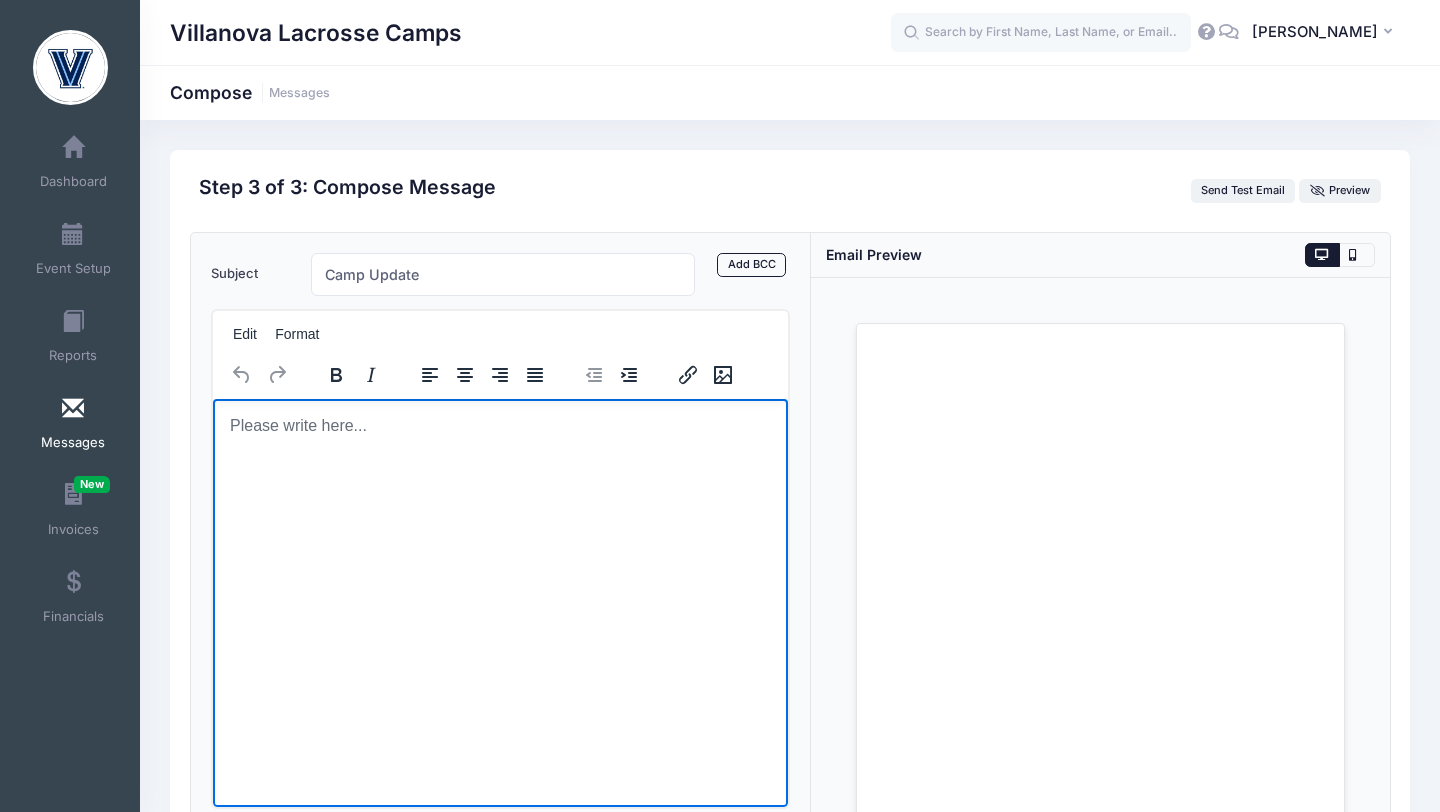 type 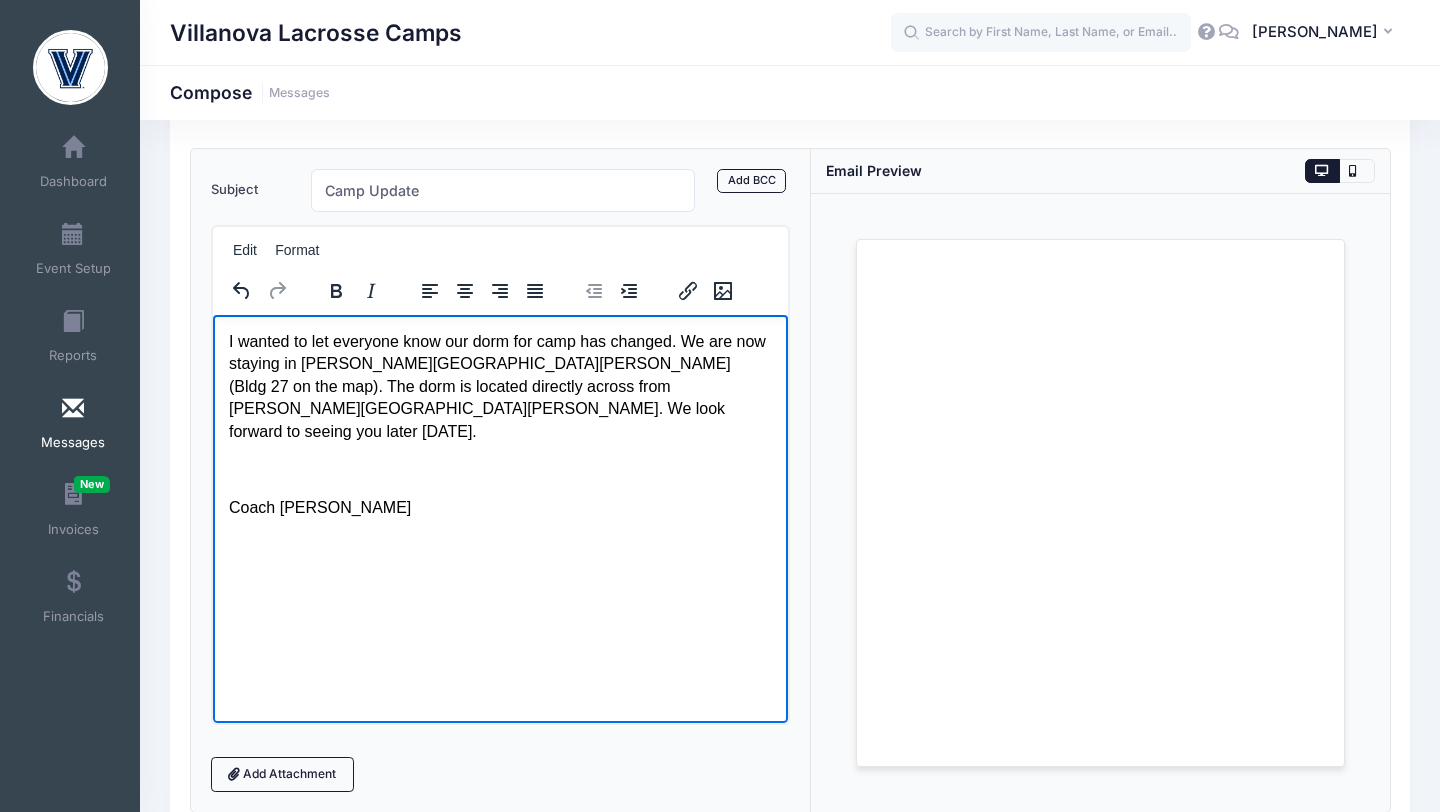 scroll, scrollTop: 90, scrollLeft: 0, axis: vertical 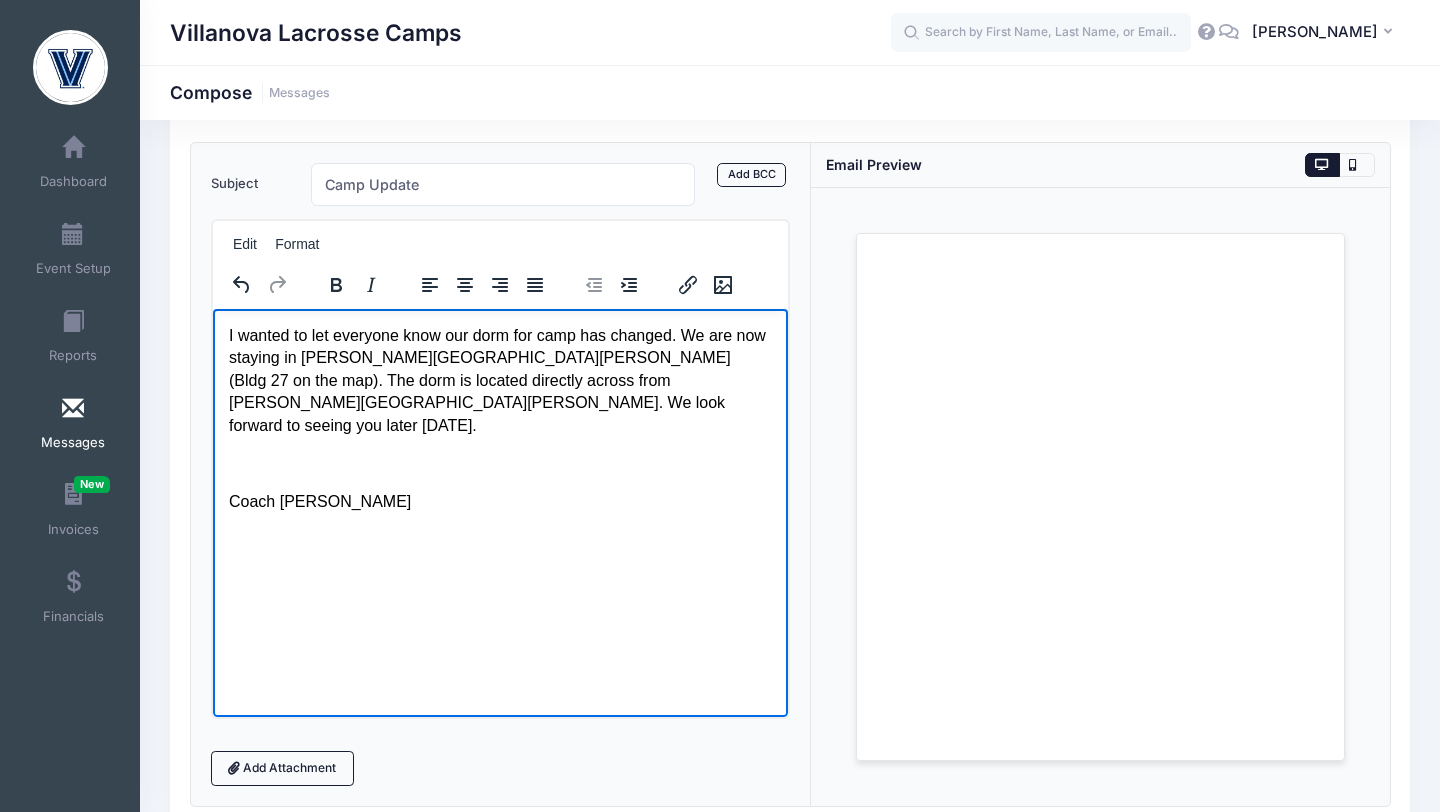 click on "I wanted to let everyone know our dorm for camp has changed. We are now staying in Sullivan Hall (Bldg 27 on the map). The dorm is located directly across from Sheehan Hall. We look forward to seeing you later today." at bounding box center [499, 380] 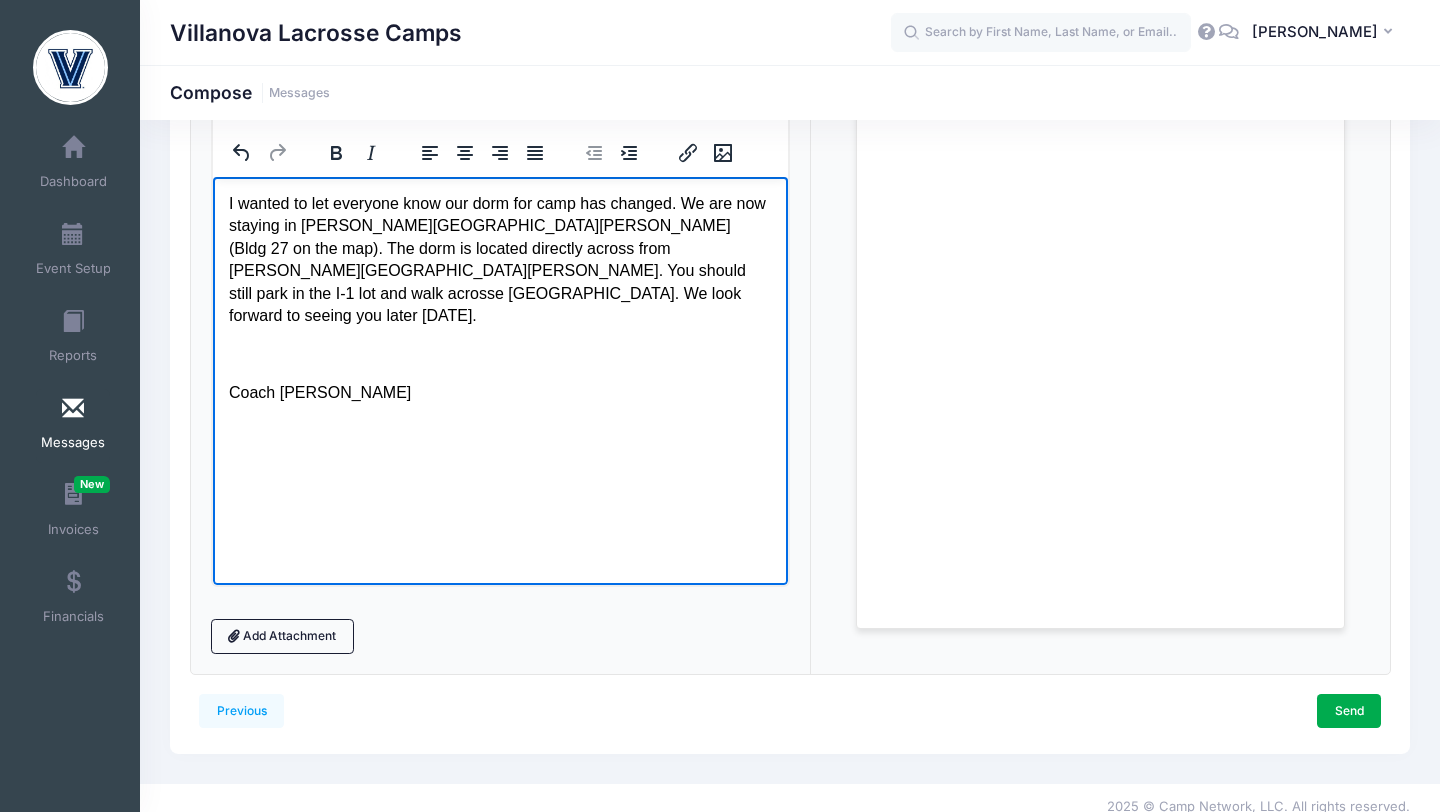 scroll, scrollTop: 219, scrollLeft: 0, axis: vertical 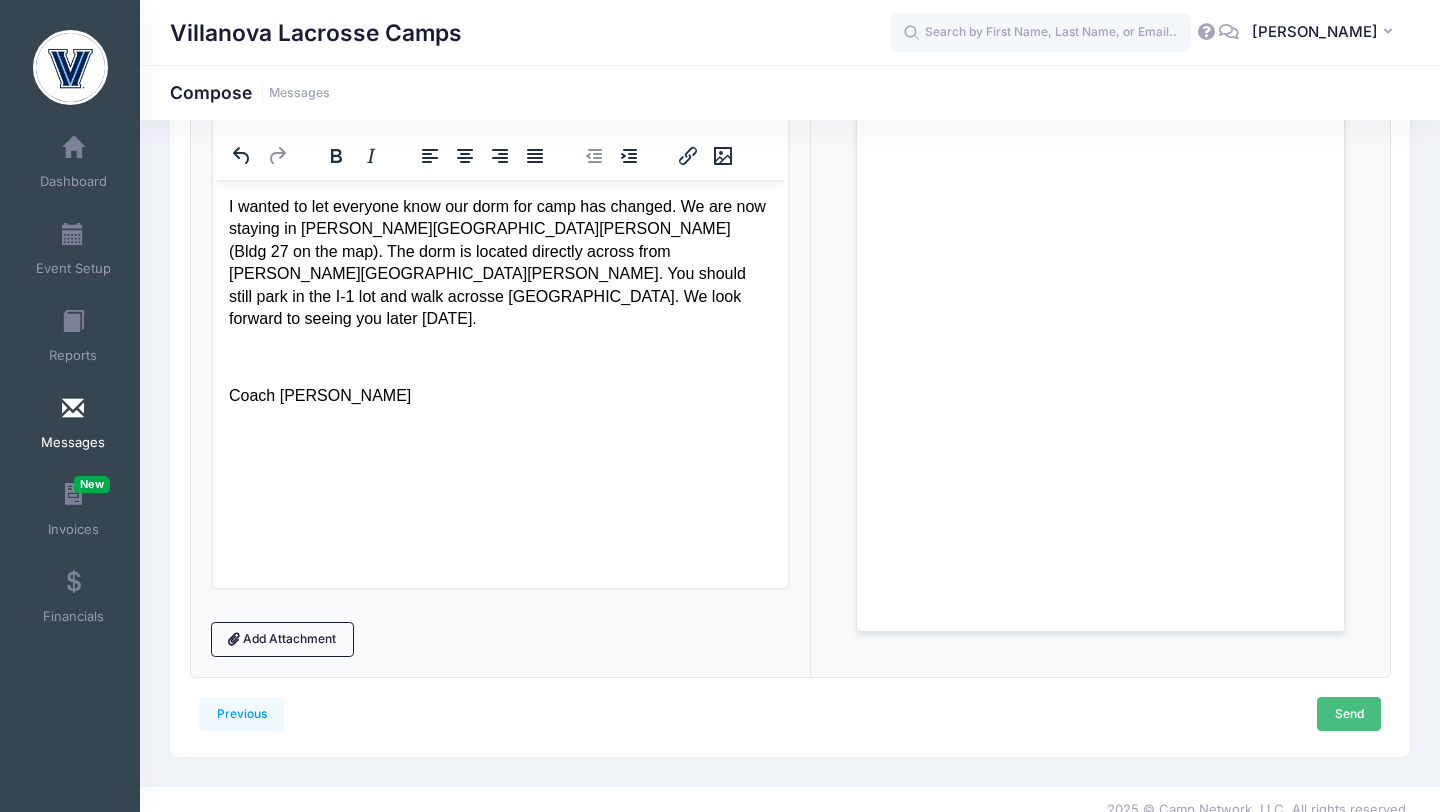 click on "Send" at bounding box center [1349, 714] 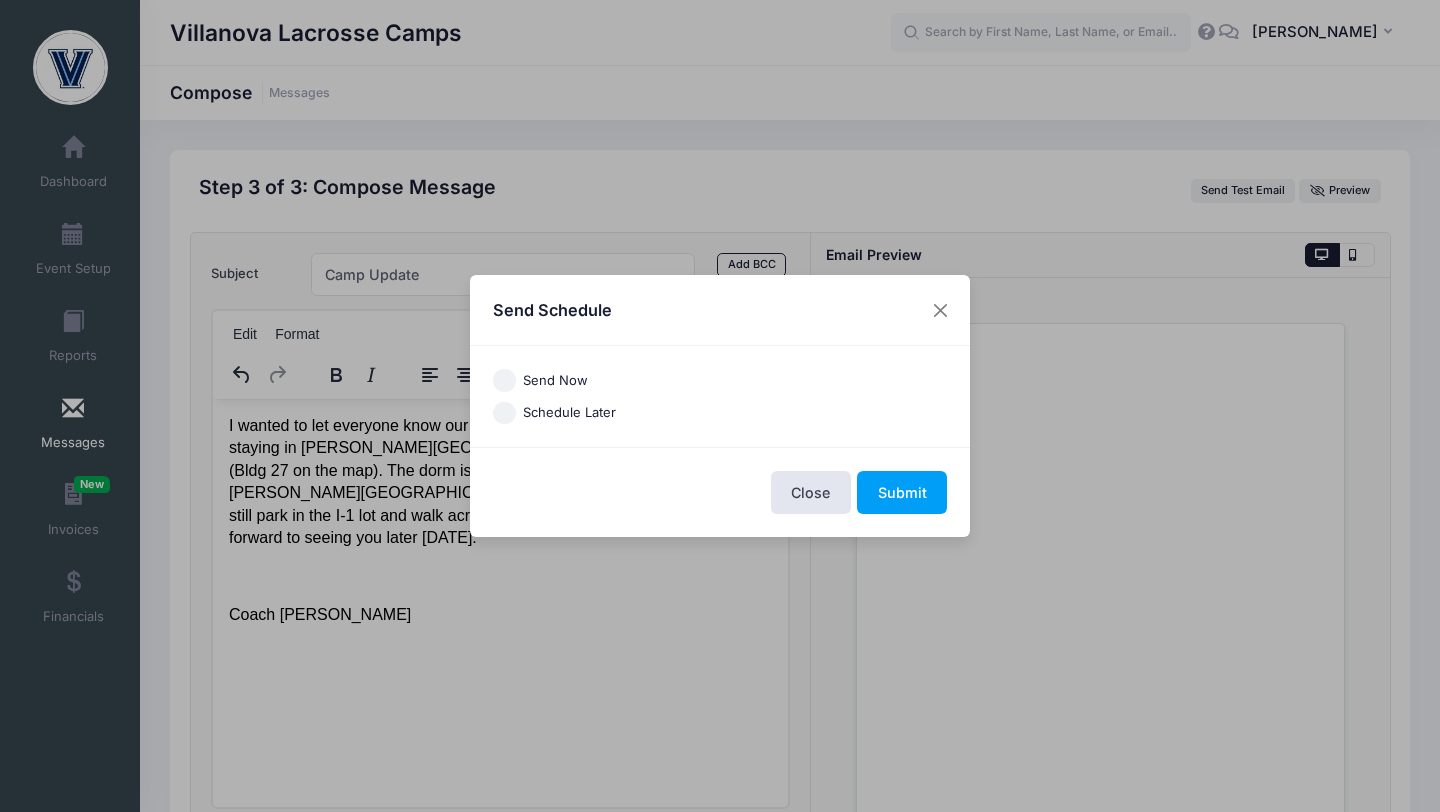 click on "Send Now" at bounding box center [504, 380] 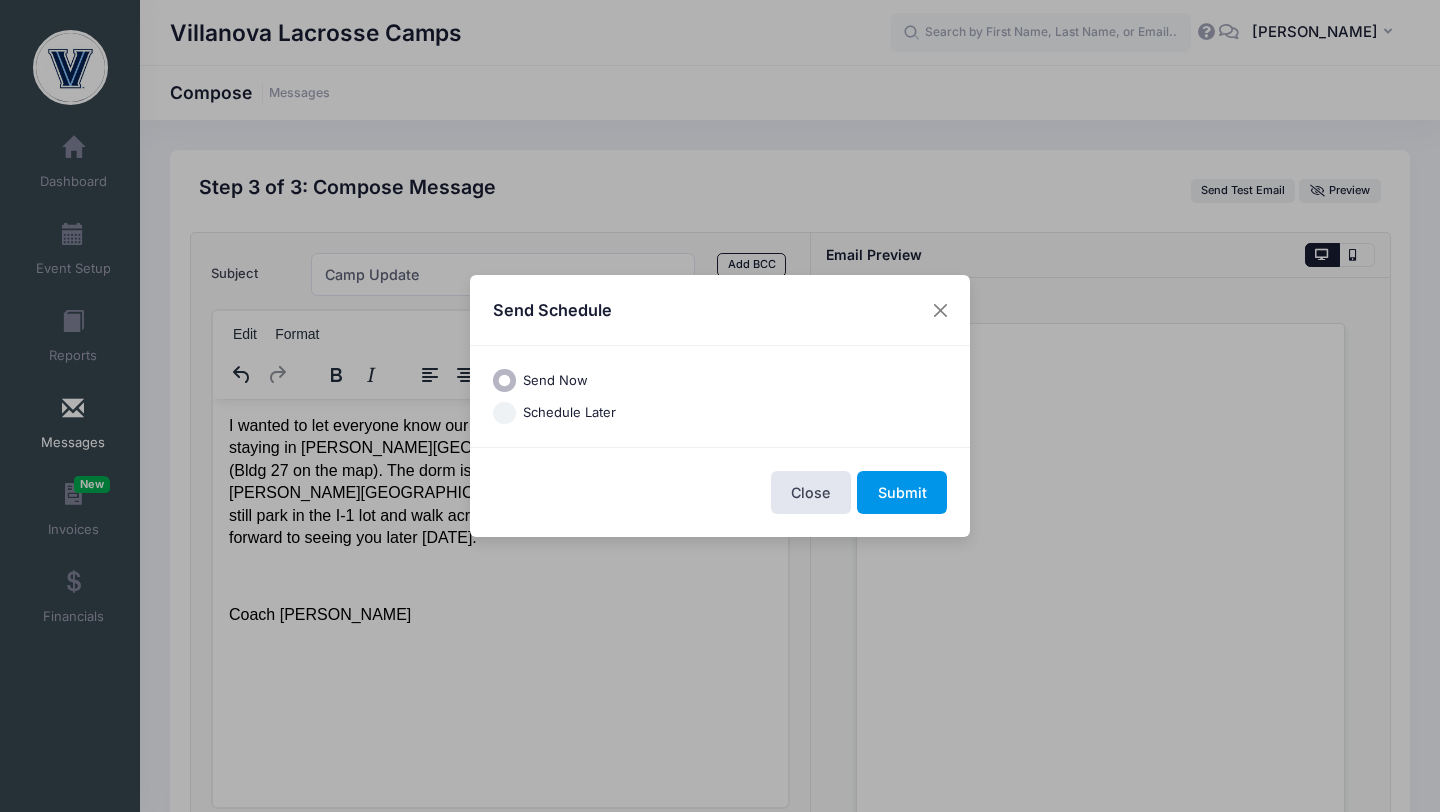 click on "Submit" at bounding box center [902, 492] 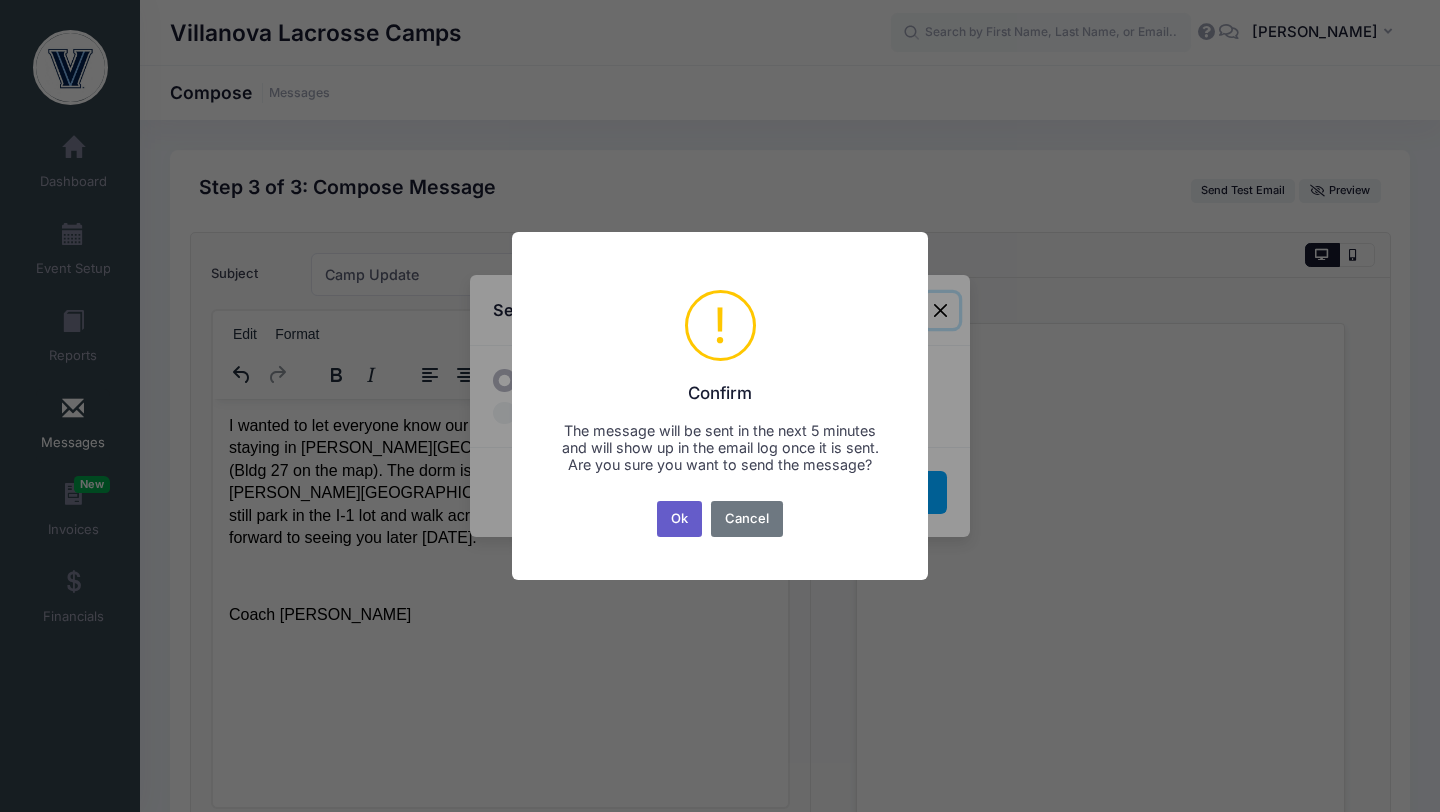 click on "Ok" at bounding box center (680, 519) 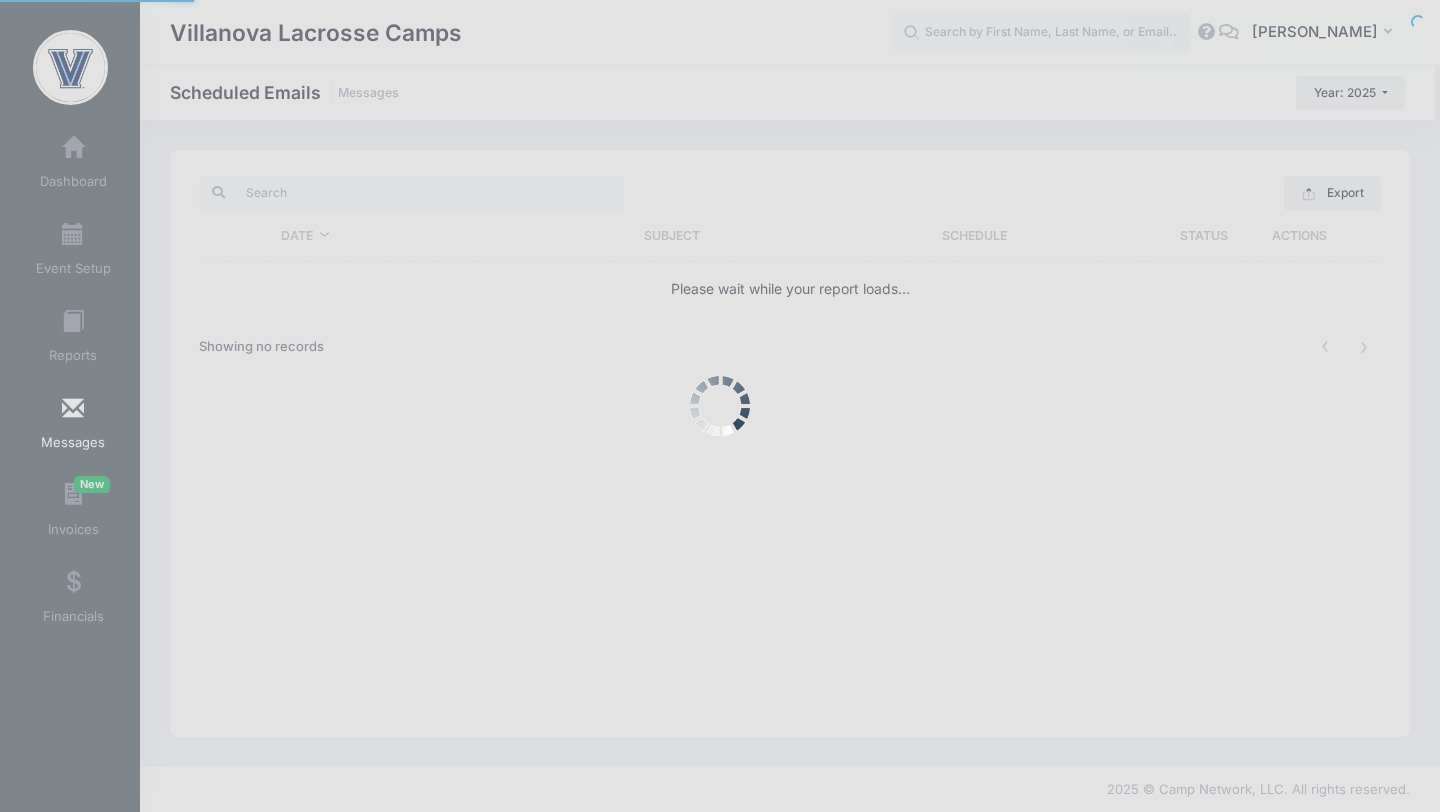 scroll, scrollTop: 0, scrollLeft: 0, axis: both 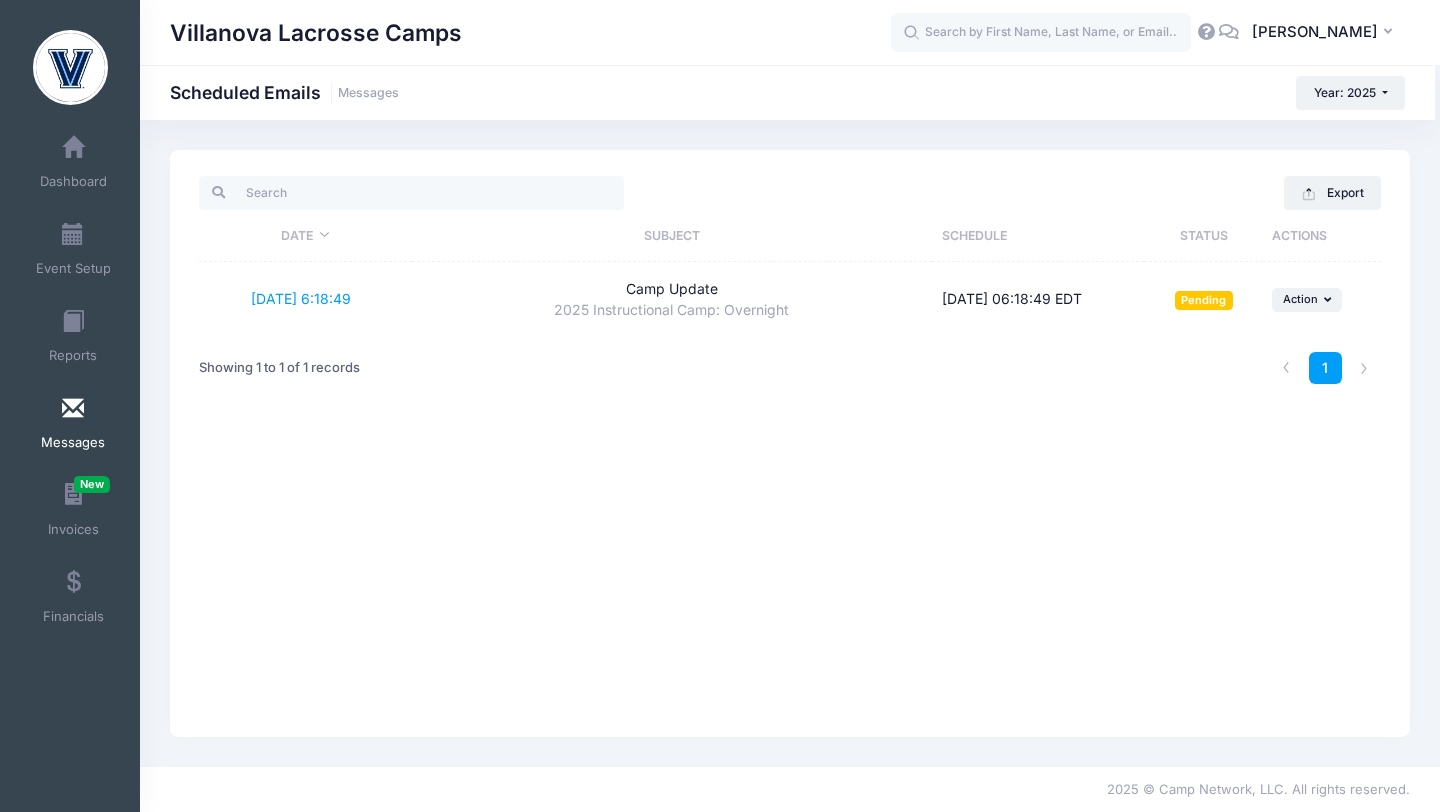 click on "Export
Date Subject Schedule Status Actions
7/18/2025 6:18:49 Camp Update 2025 Instructional Camp: Overnight 07/18/2025 06:18:49 EDT Pending
... Action      Send Now
Reschedule
Delete
Showing 1 to 1 of 1 records 1" at bounding box center (790, 443) 